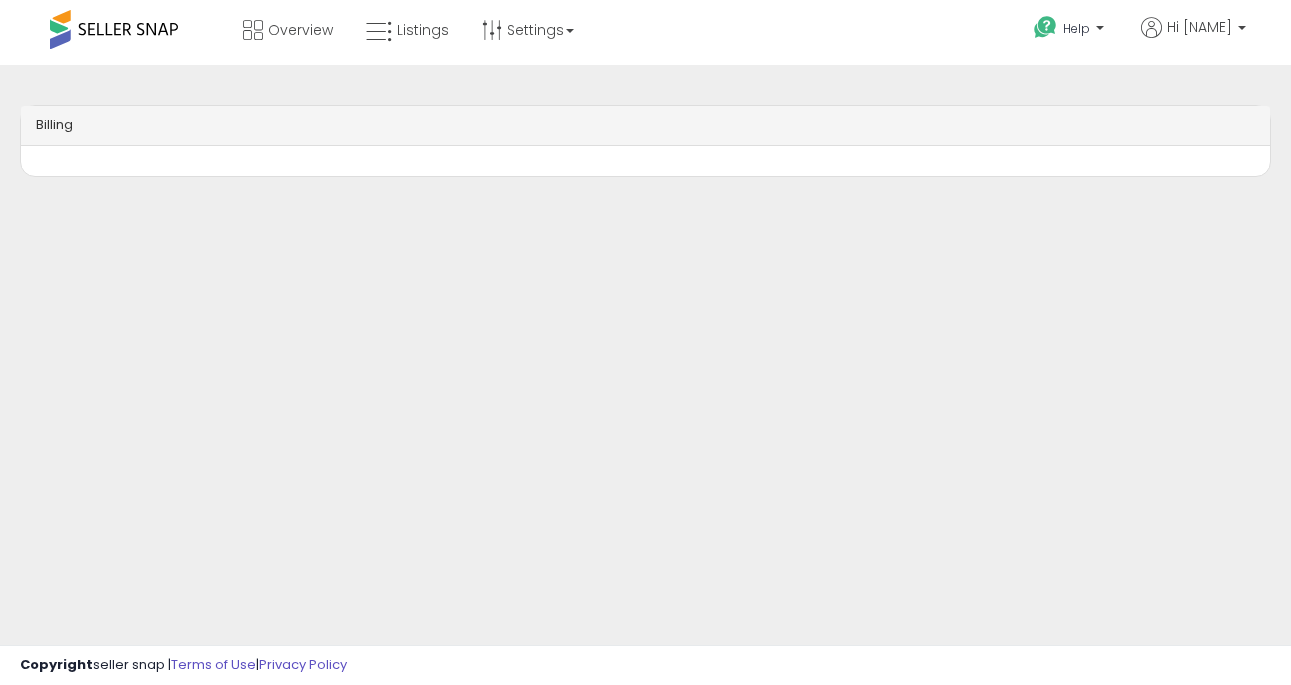 scroll, scrollTop: 0, scrollLeft: 0, axis: both 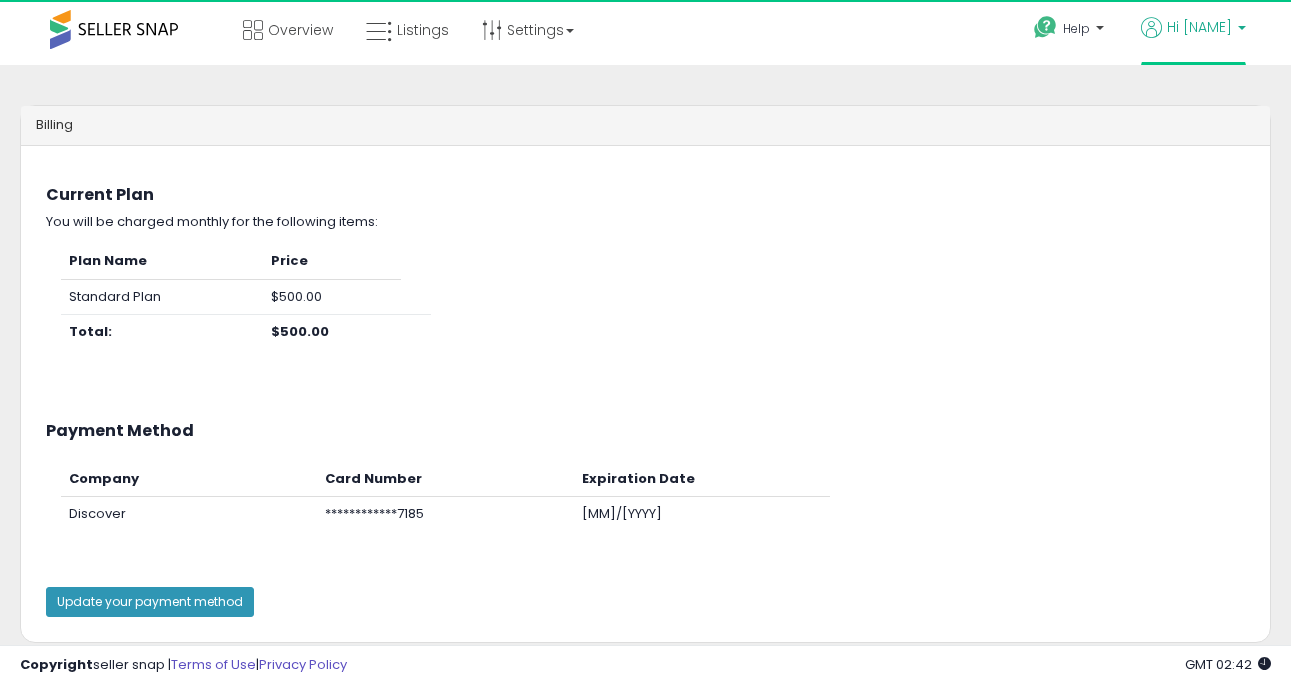 click on "Hi [NAME]" at bounding box center [1199, 27] 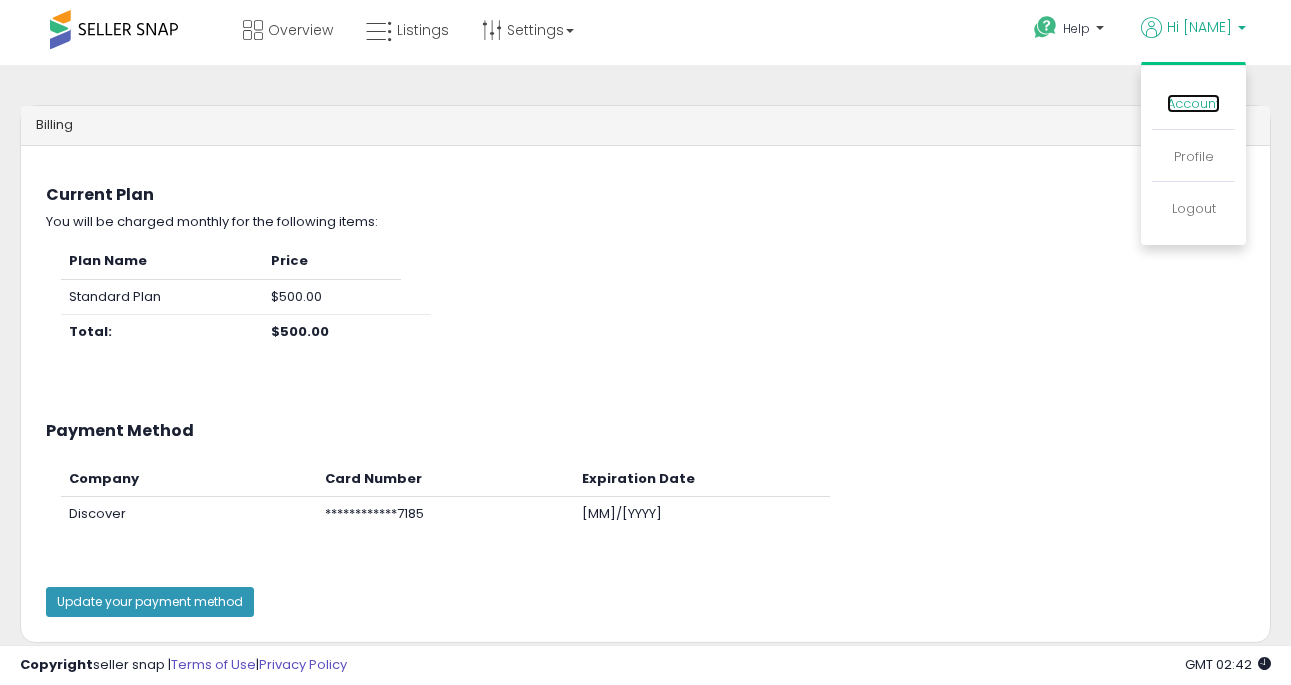 click on "Account" at bounding box center [1193, 103] 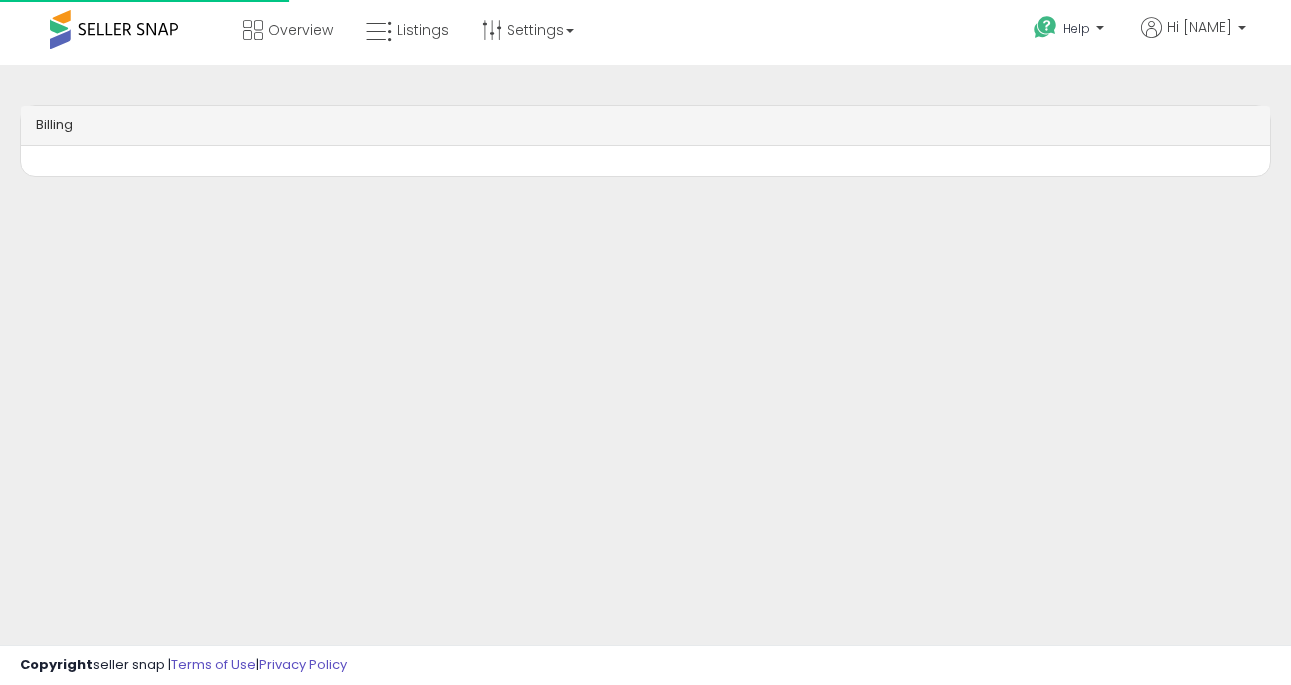 scroll, scrollTop: 0, scrollLeft: 0, axis: both 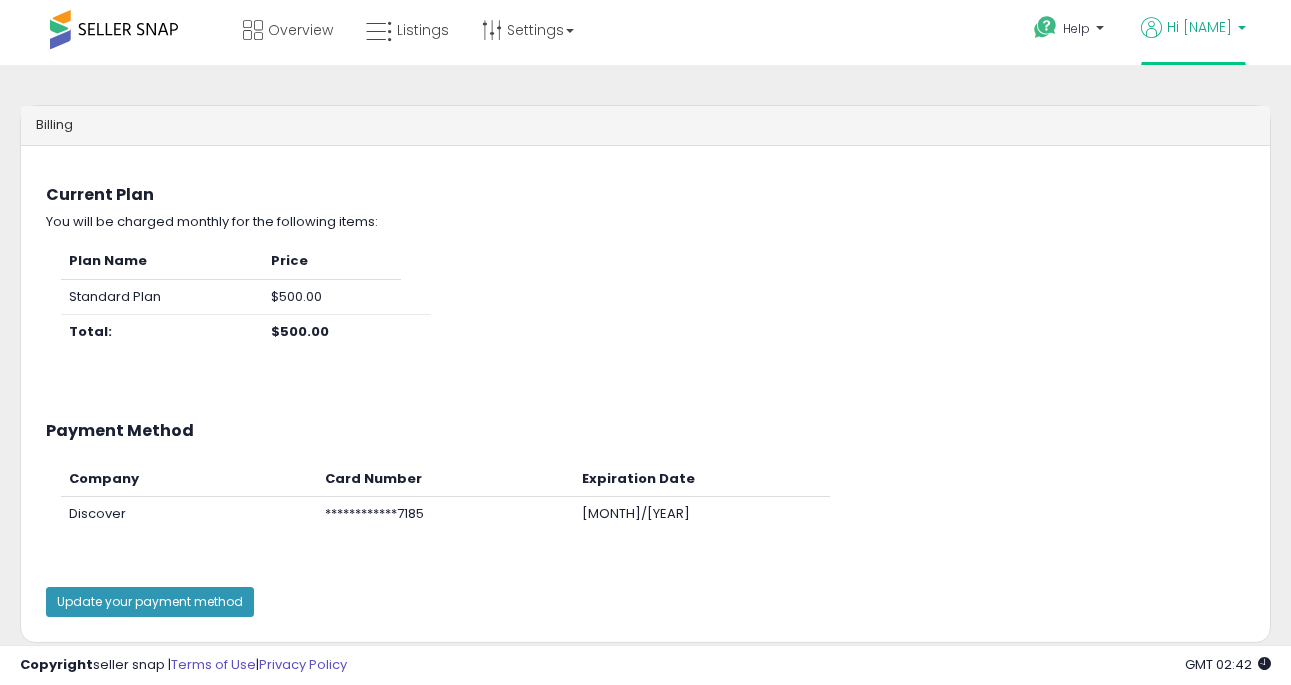 click on "Hi [NAME]" at bounding box center [1193, 29] 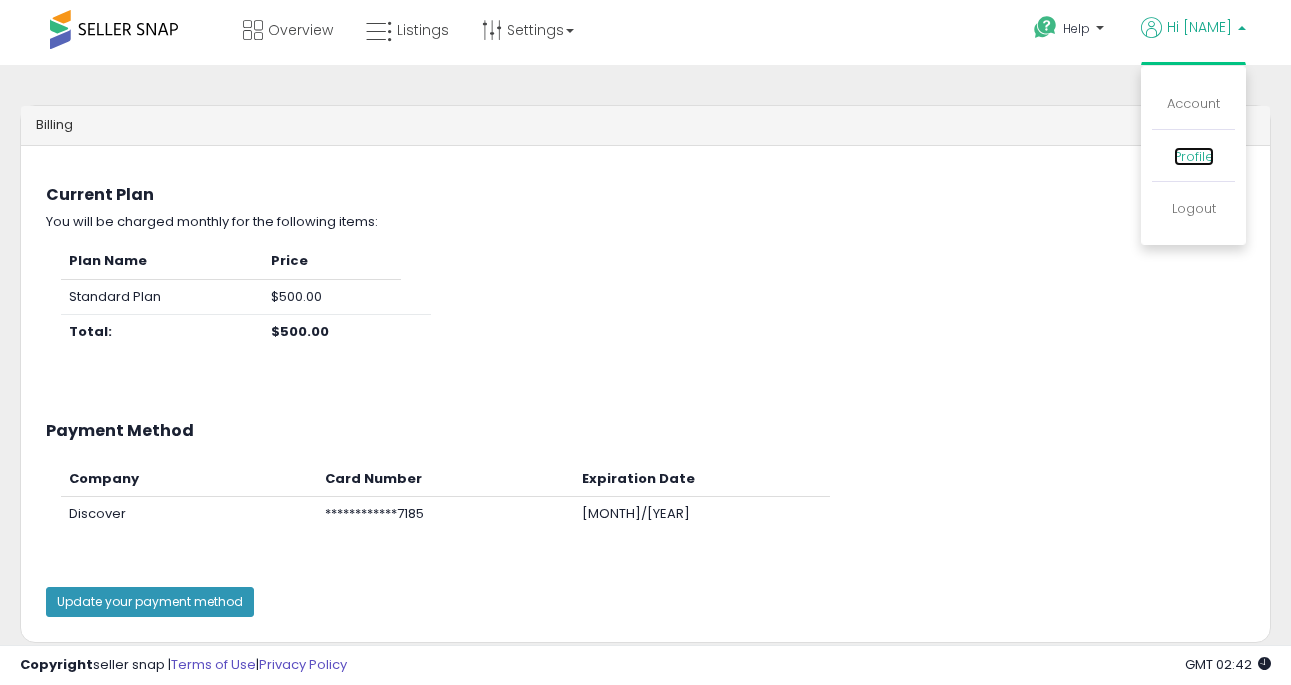 click on "Profile" at bounding box center (1194, 156) 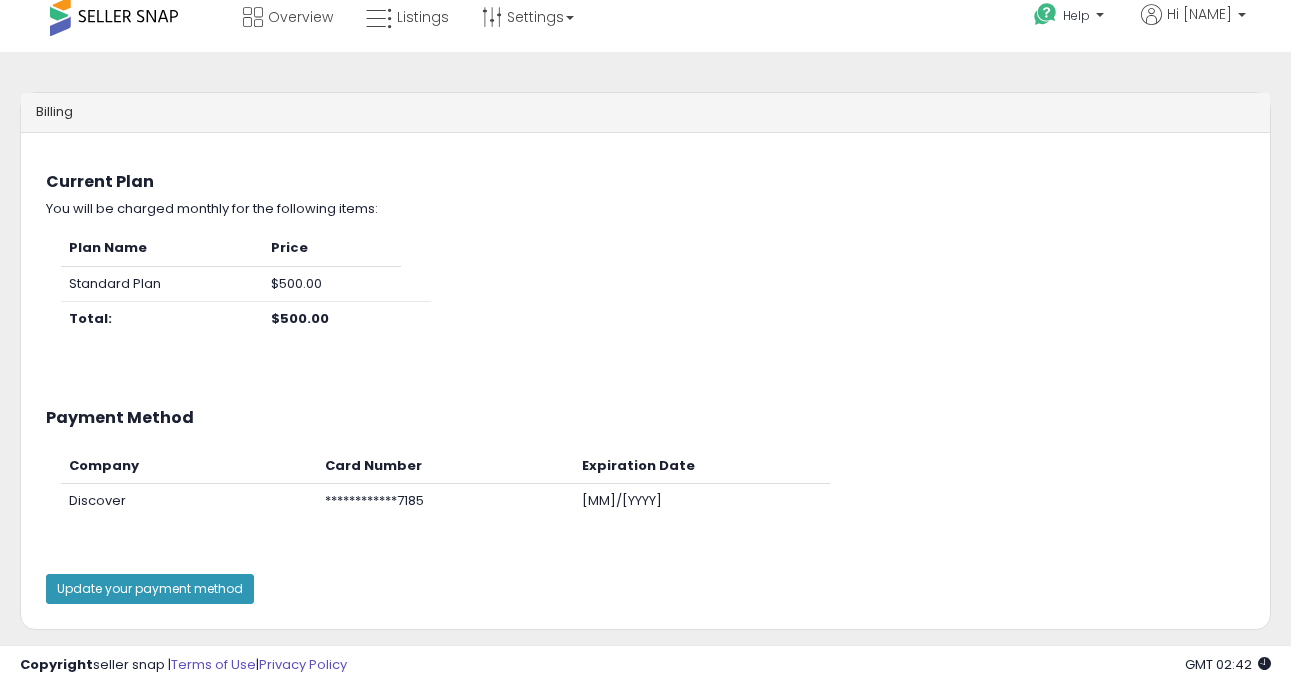 scroll, scrollTop: 0, scrollLeft: 0, axis: both 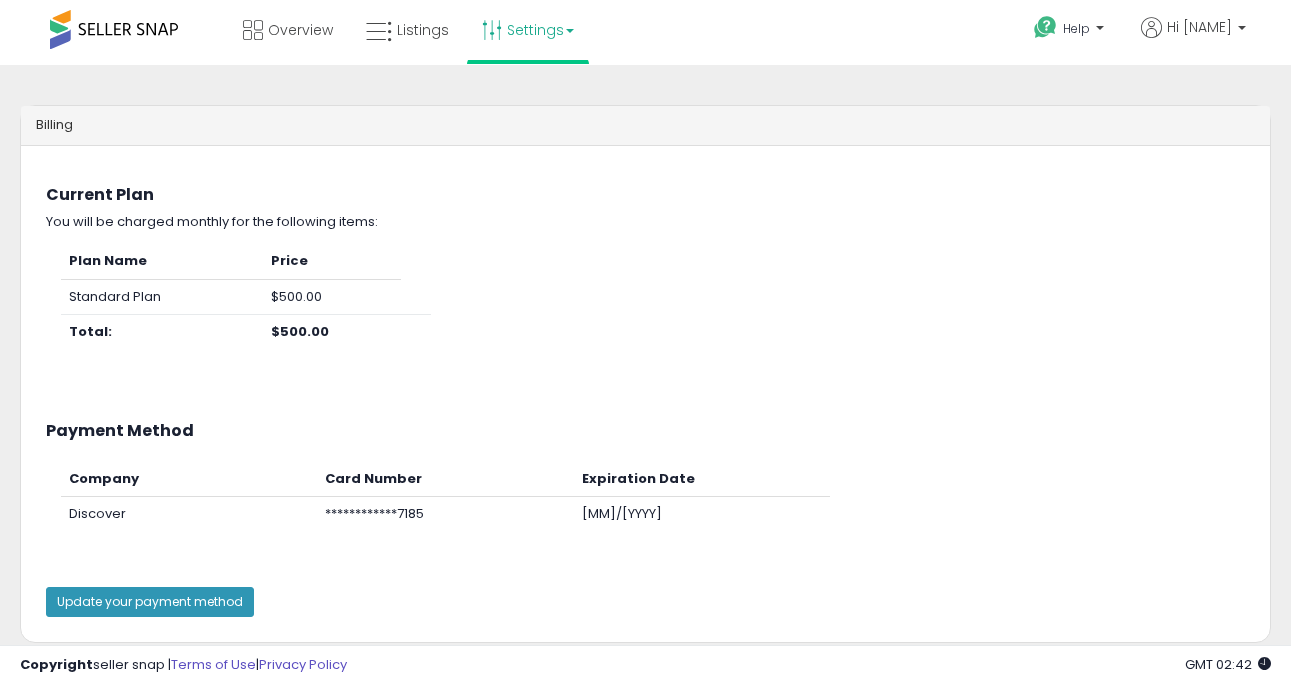 click on "Settings" at bounding box center (528, 30) 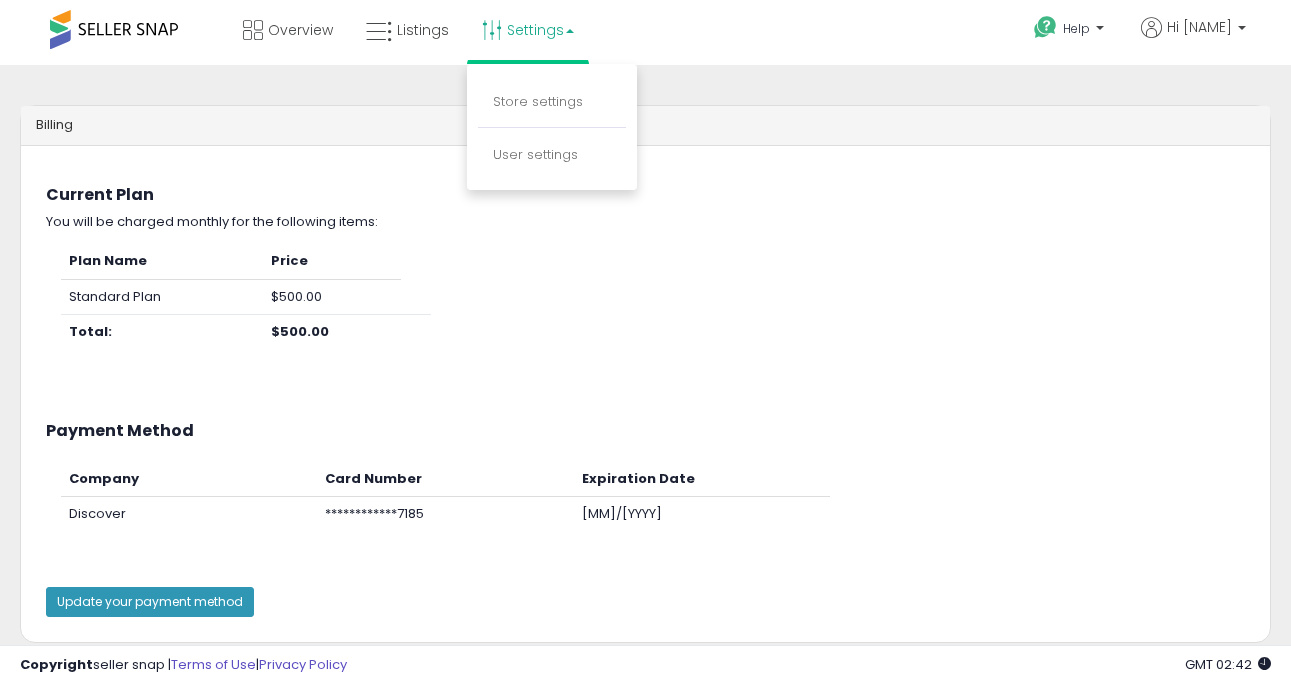 click on "Overview
Listings
Settings" at bounding box center (410, 42) 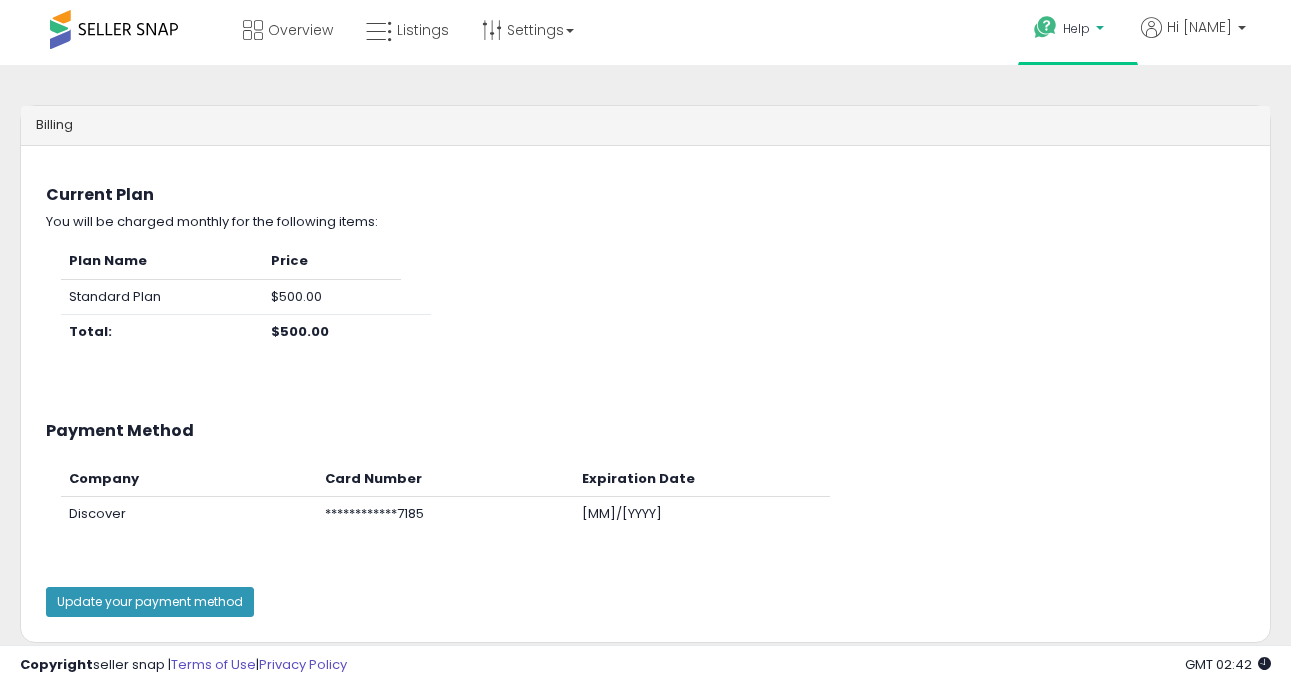 click on "Help" at bounding box center [1078, 31] 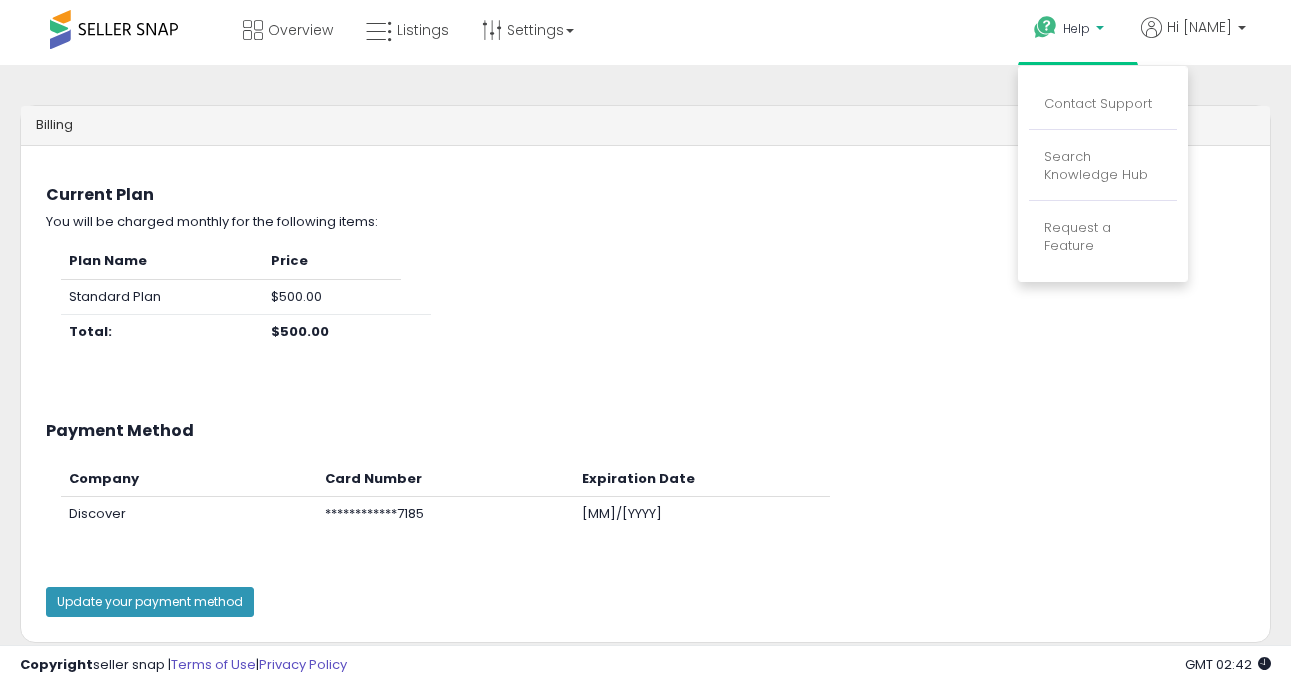 click on "Request a Feature" at bounding box center [1103, 237] 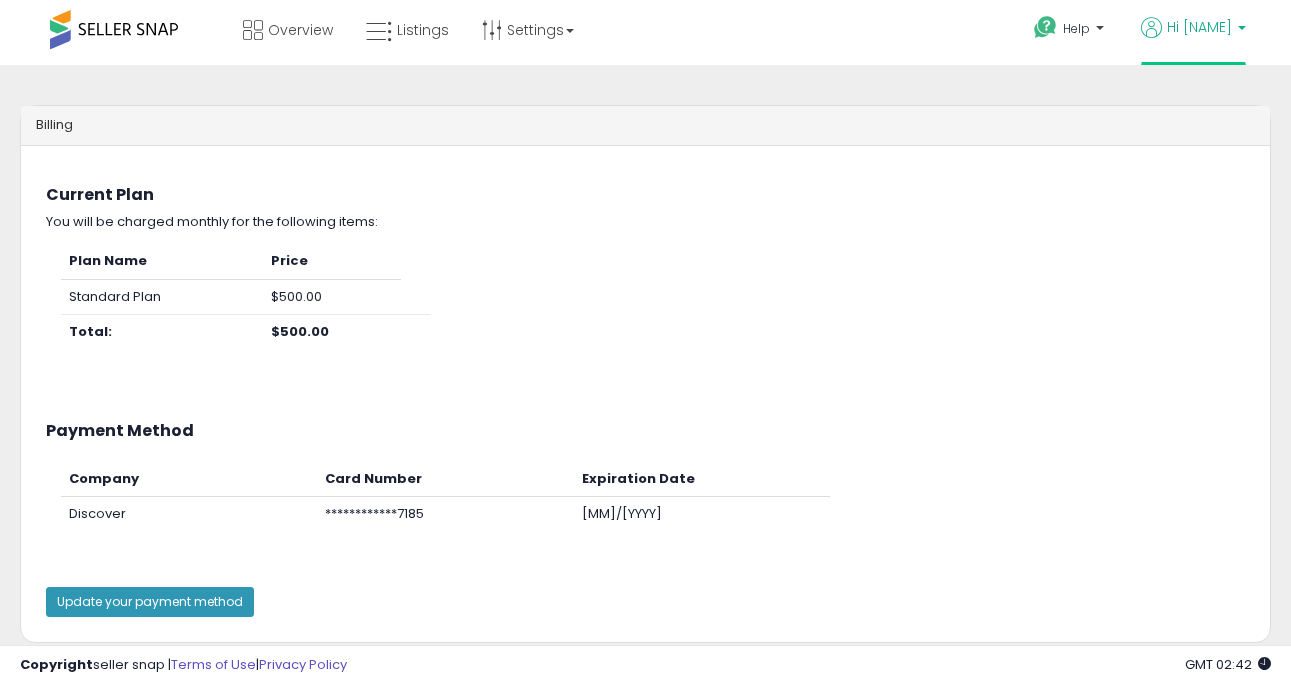 click on "Hi [NAME]" at bounding box center (1193, 29) 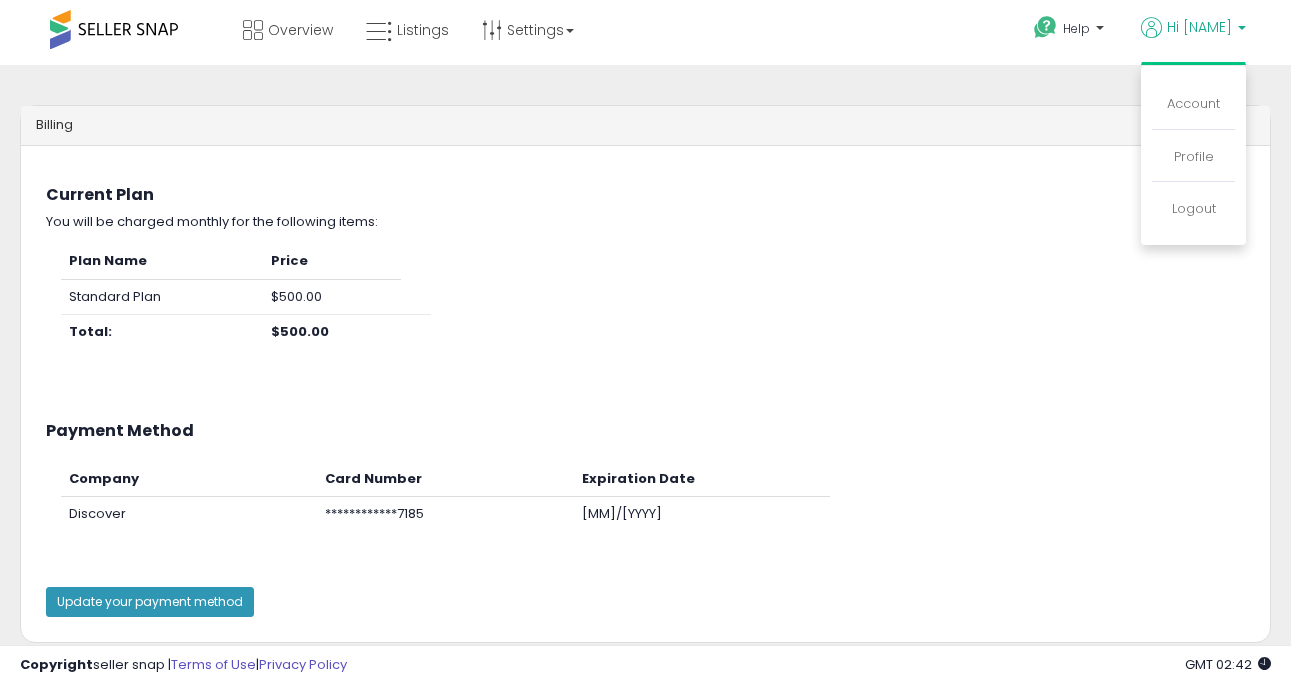 click on "Profile" at bounding box center [1193, 158] 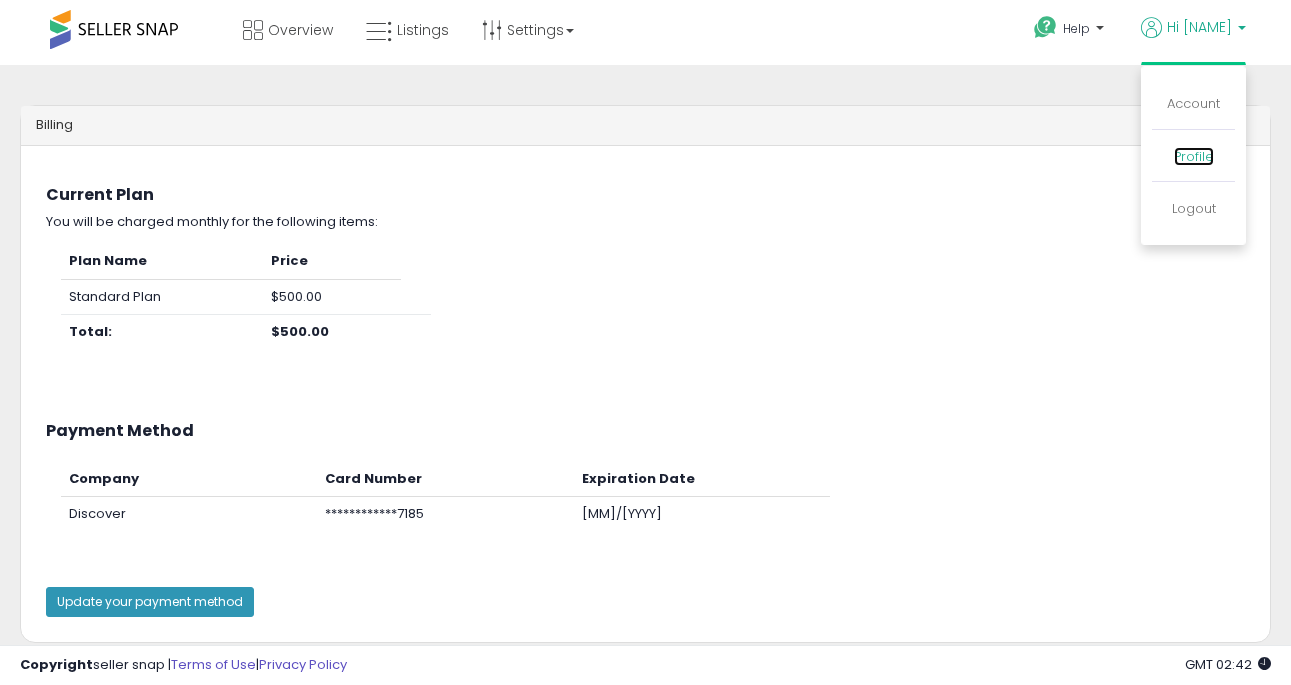 click on "Profile" at bounding box center [1194, 156] 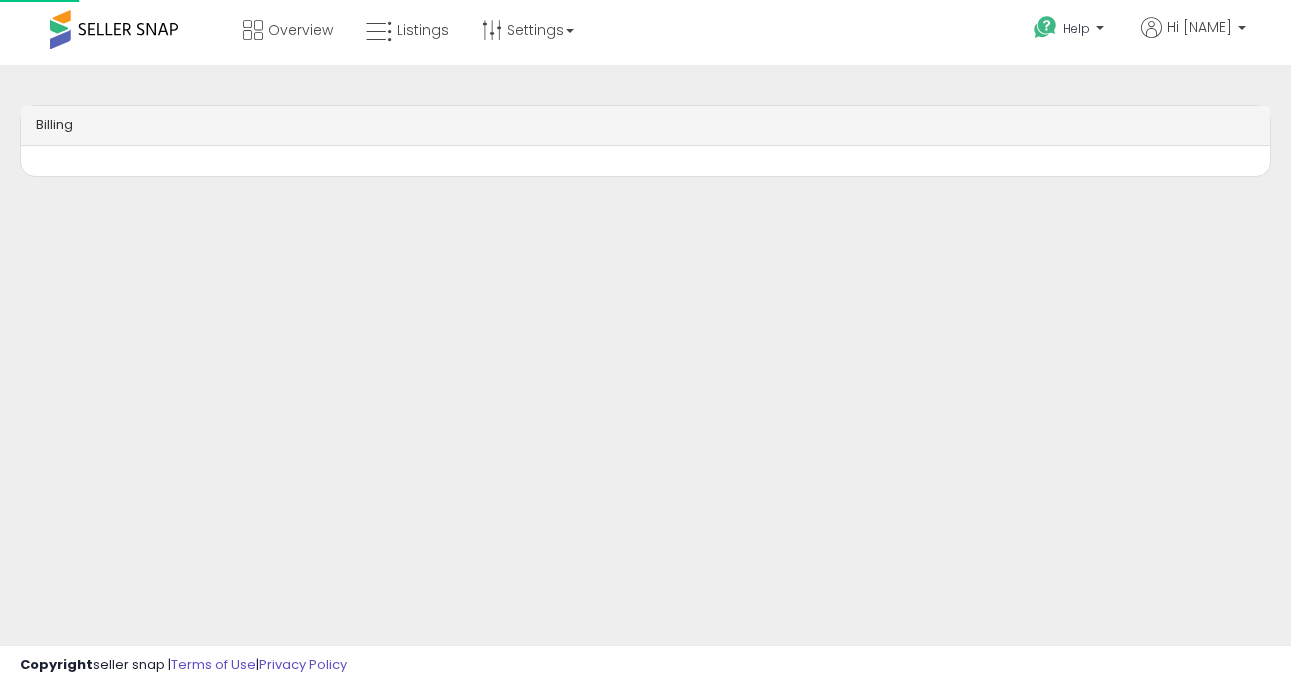 scroll, scrollTop: 0, scrollLeft: 0, axis: both 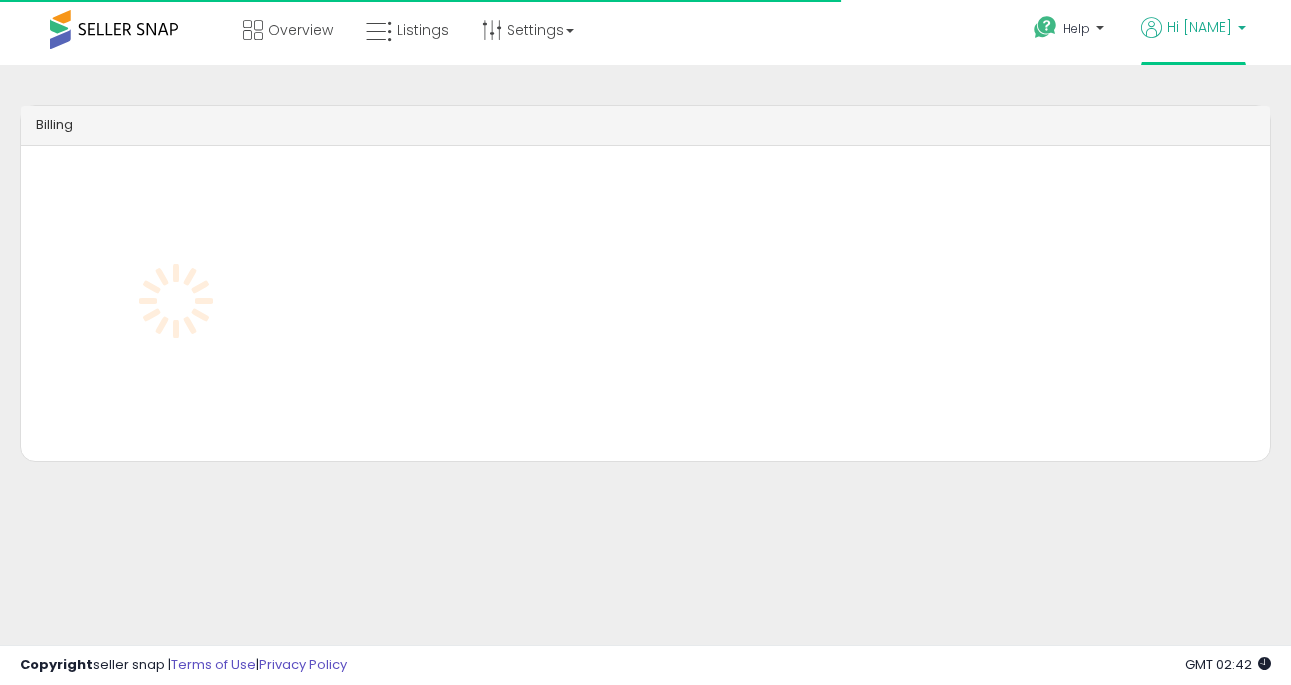 click on "Hi [NAME]" at bounding box center [1193, 29] 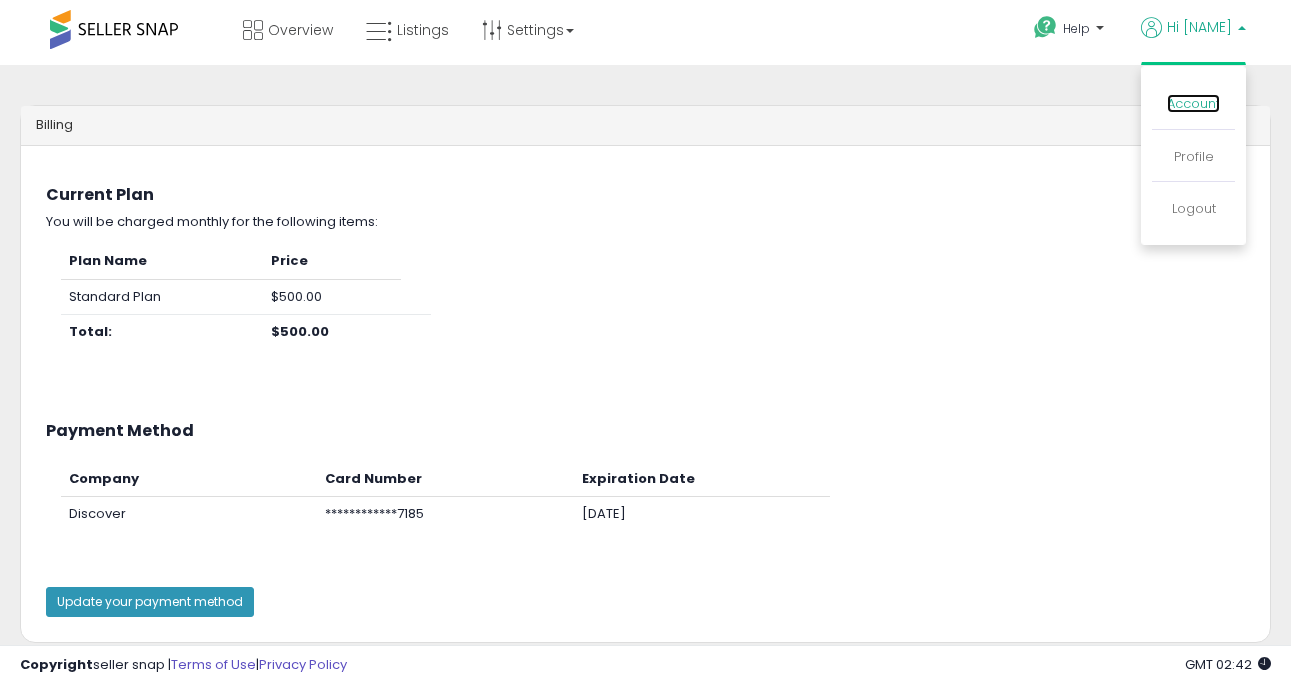 click on "Account" at bounding box center [1193, 103] 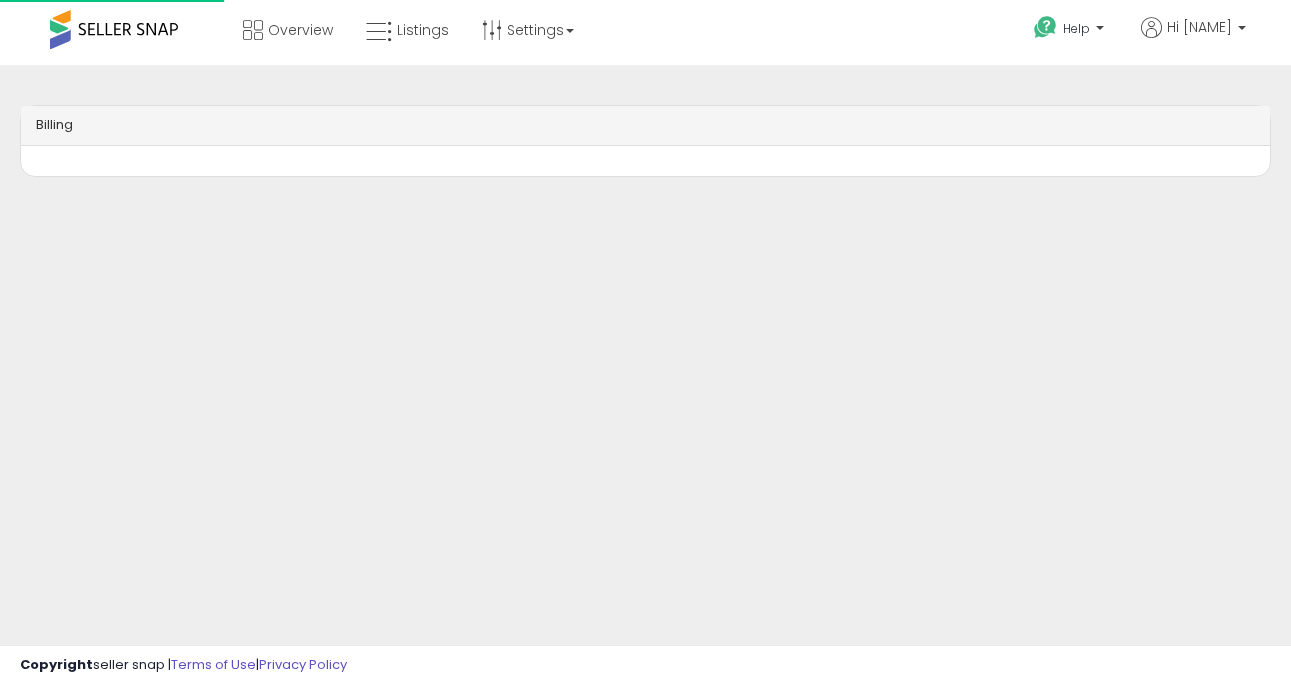 scroll, scrollTop: 0, scrollLeft: 0, axis: both 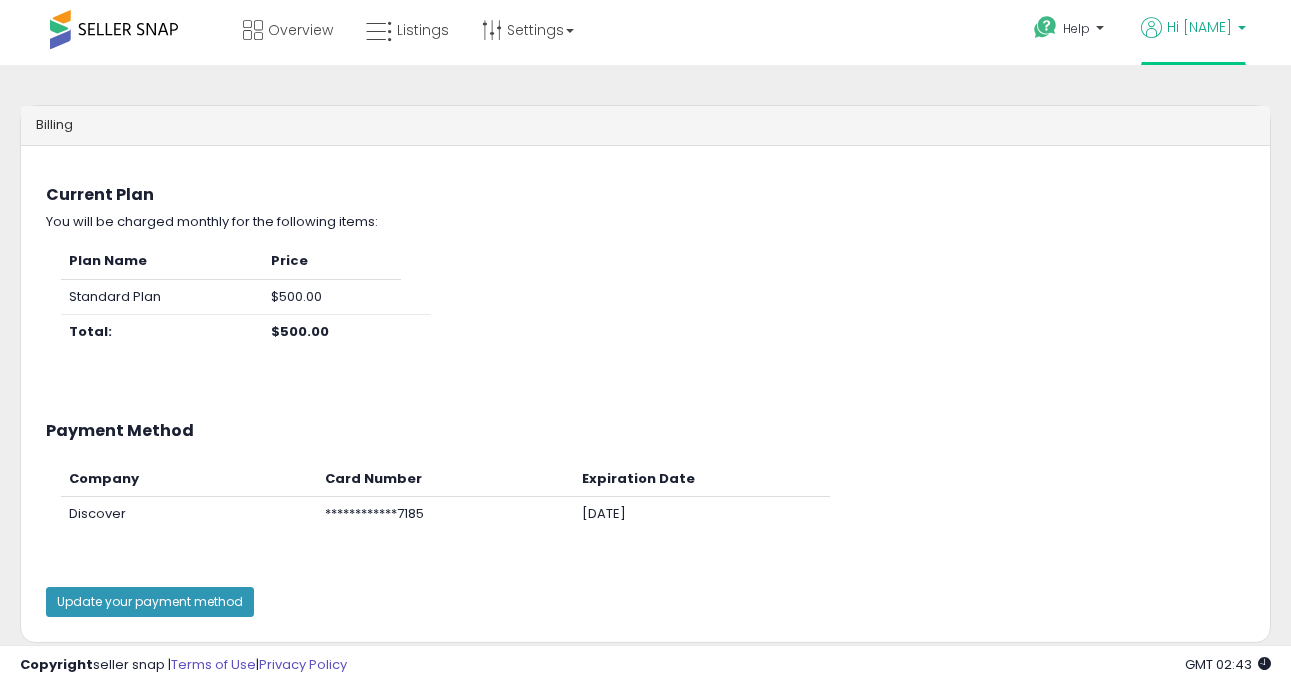 click on "Hi [FIRST]" at bounding box center [1193, 29] 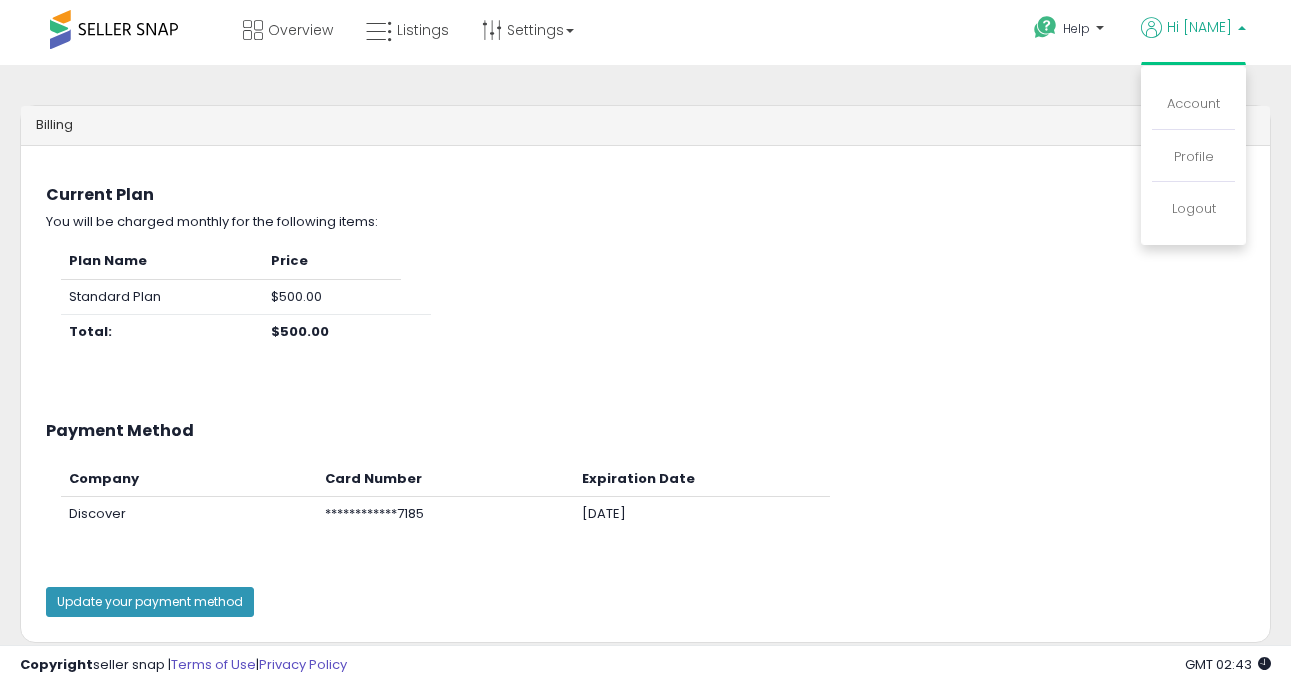 click on "Billing" at bounding box center [645, 126] 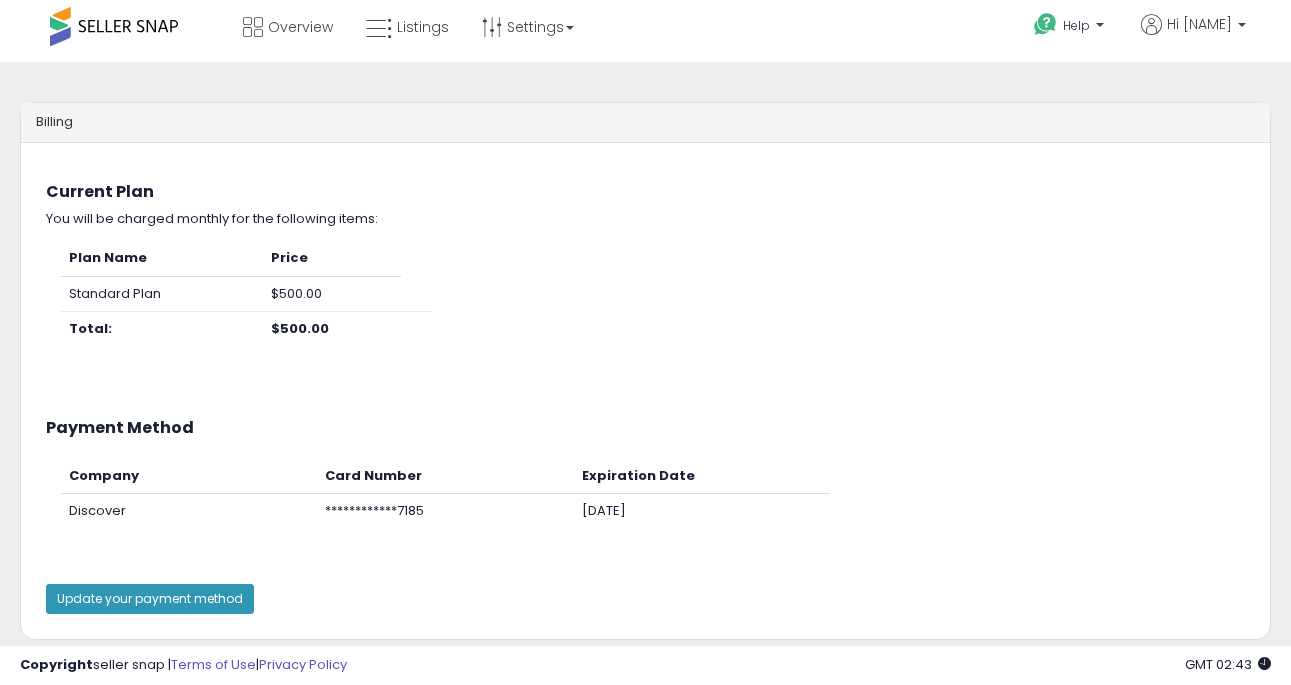 scroll, scrollTop: 0, scrollLeft: 0, axis: both 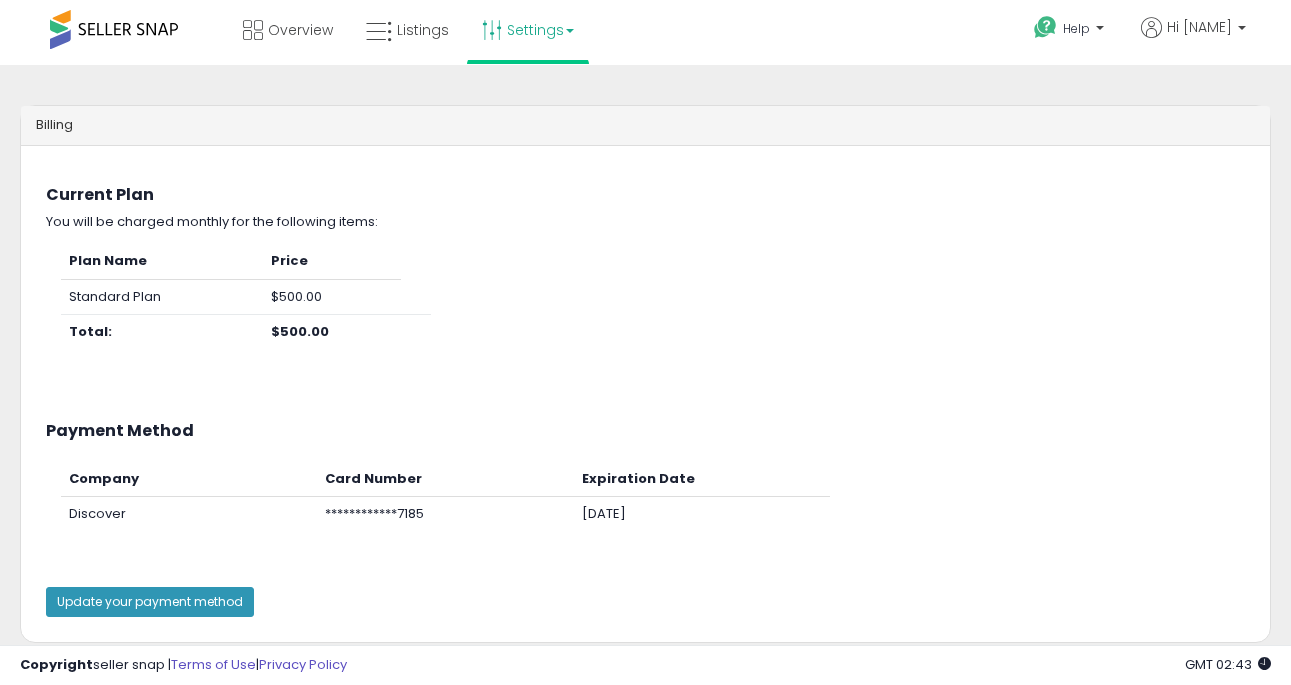 click on "Settings" at bounding box center (528, 30) 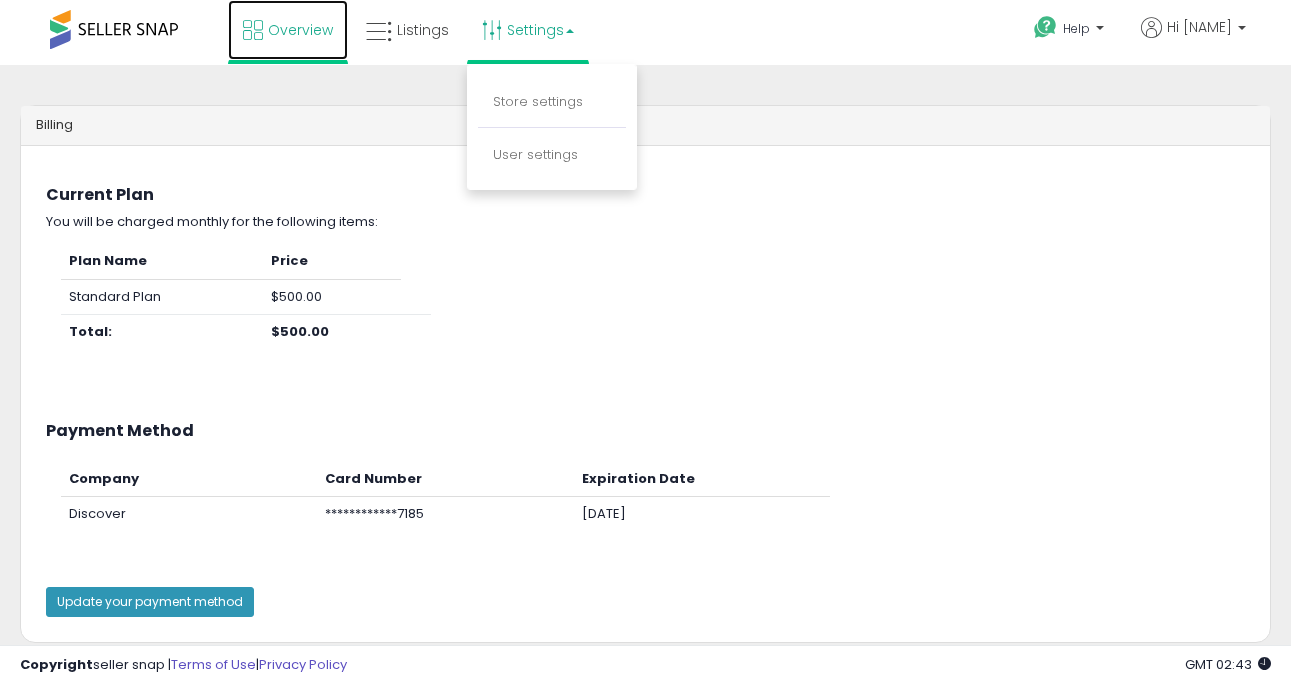 click on "Overview" at bounding box center (300, 30) 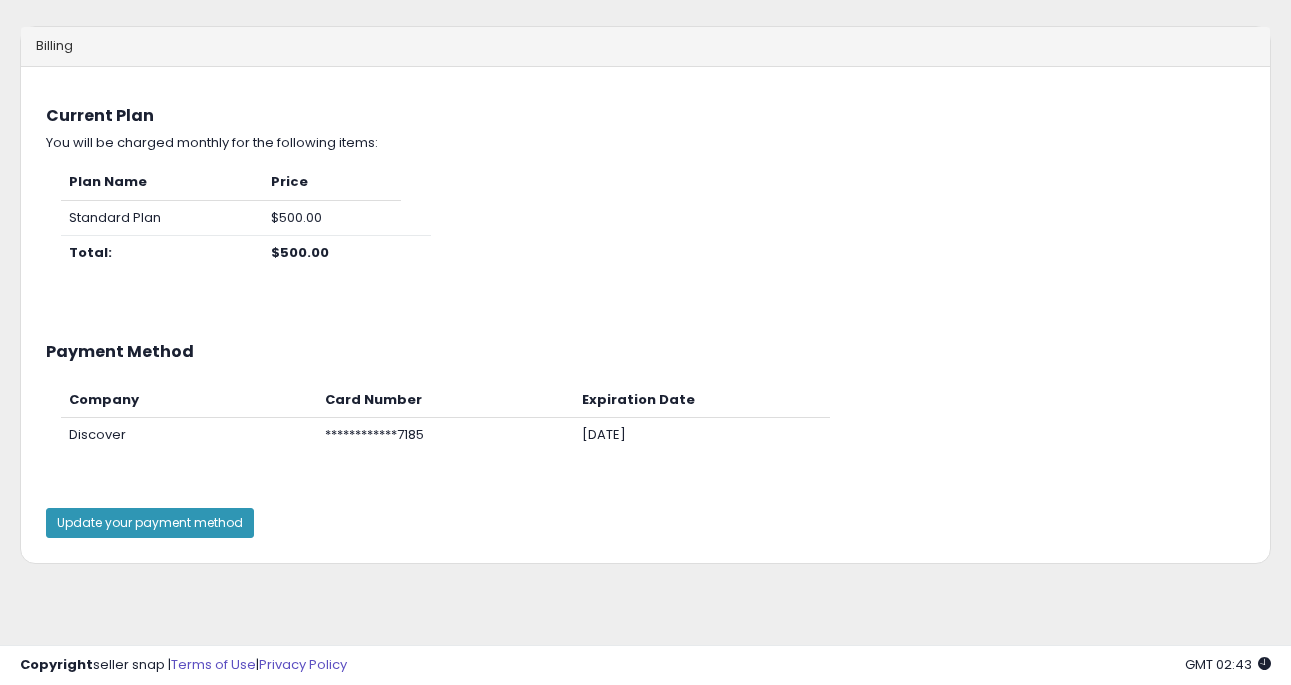 scroll, scrollTop: 0, scrollLeft: 0, axis: both 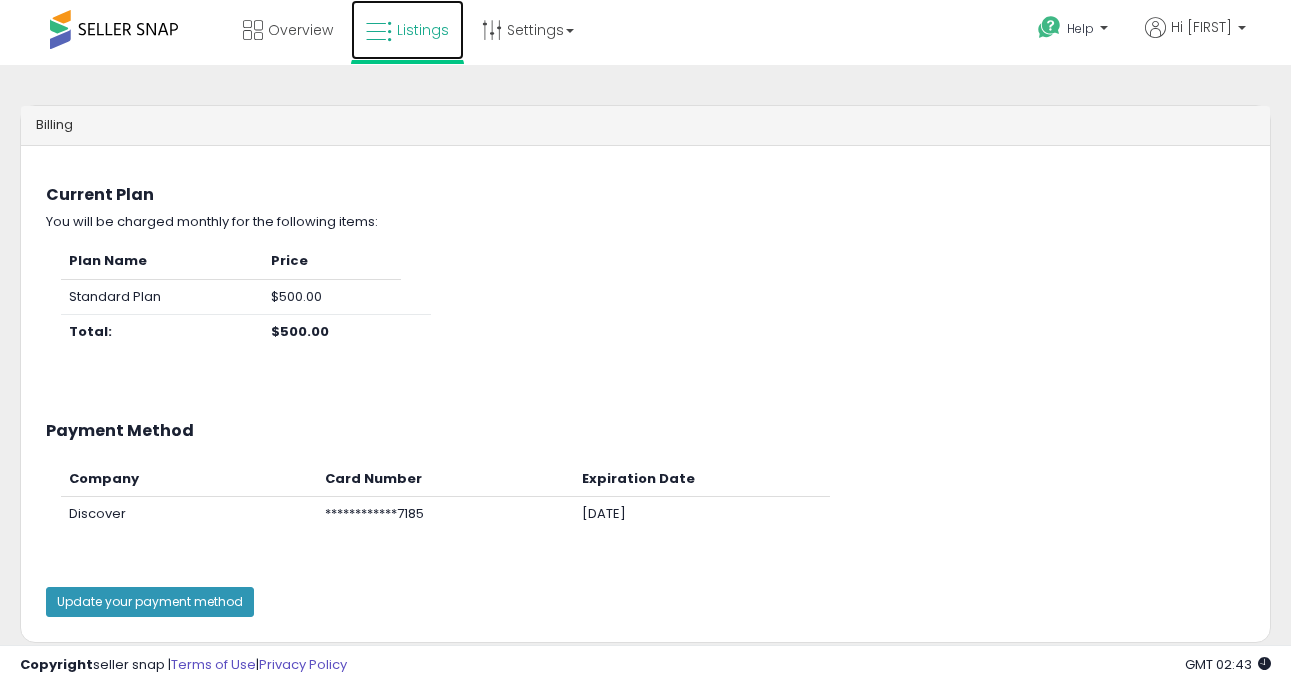 click at bounding box center (379, 32) 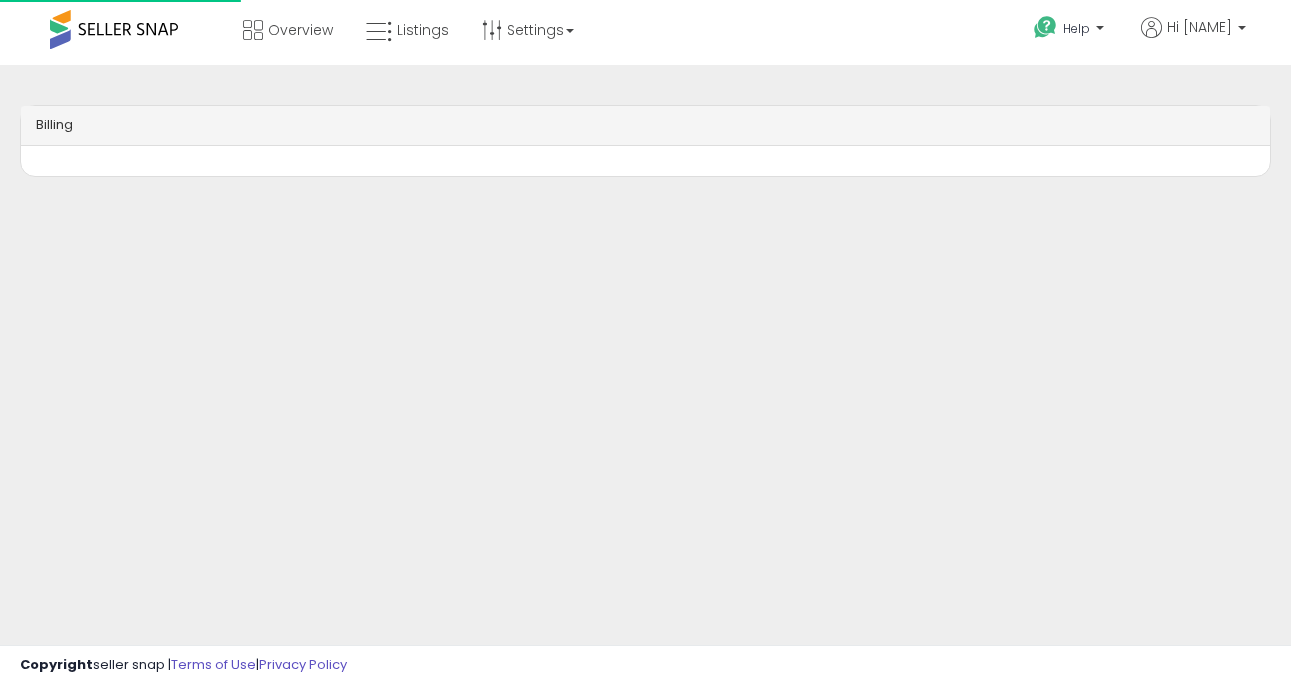 scroll, scrollTop: 0, scrollLeft: 0, axis: both 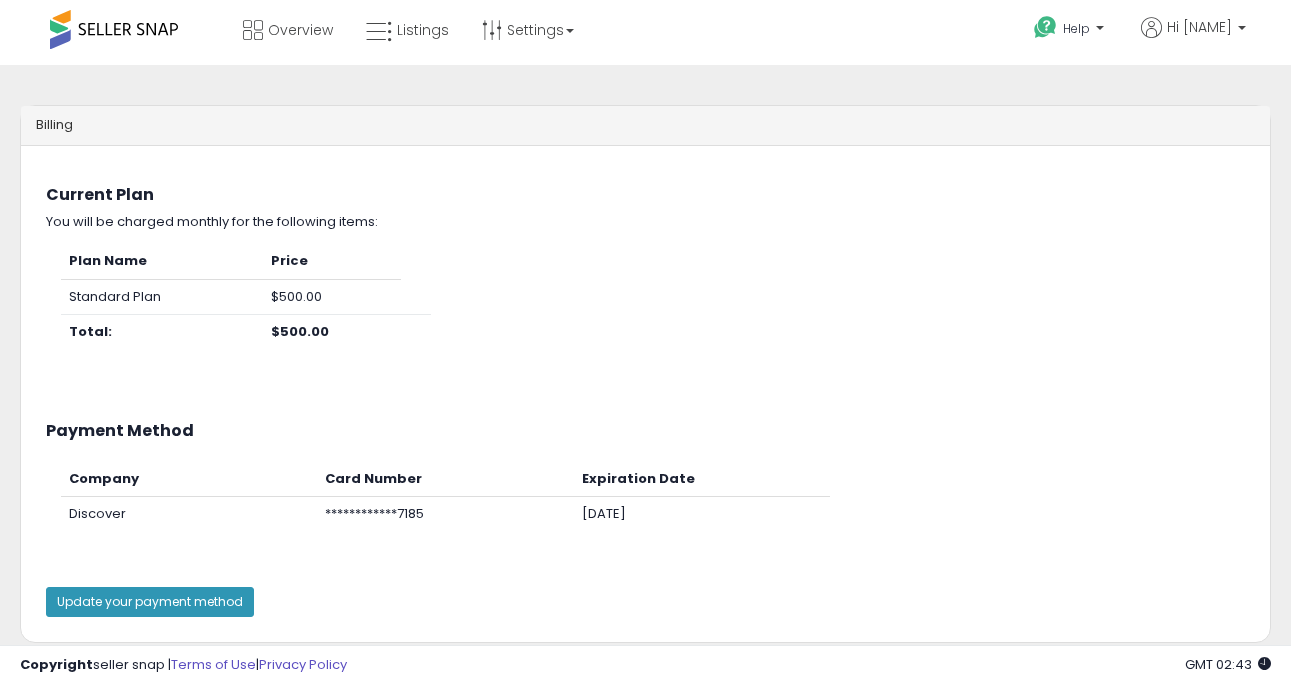 click at bounding box center [114, 29] 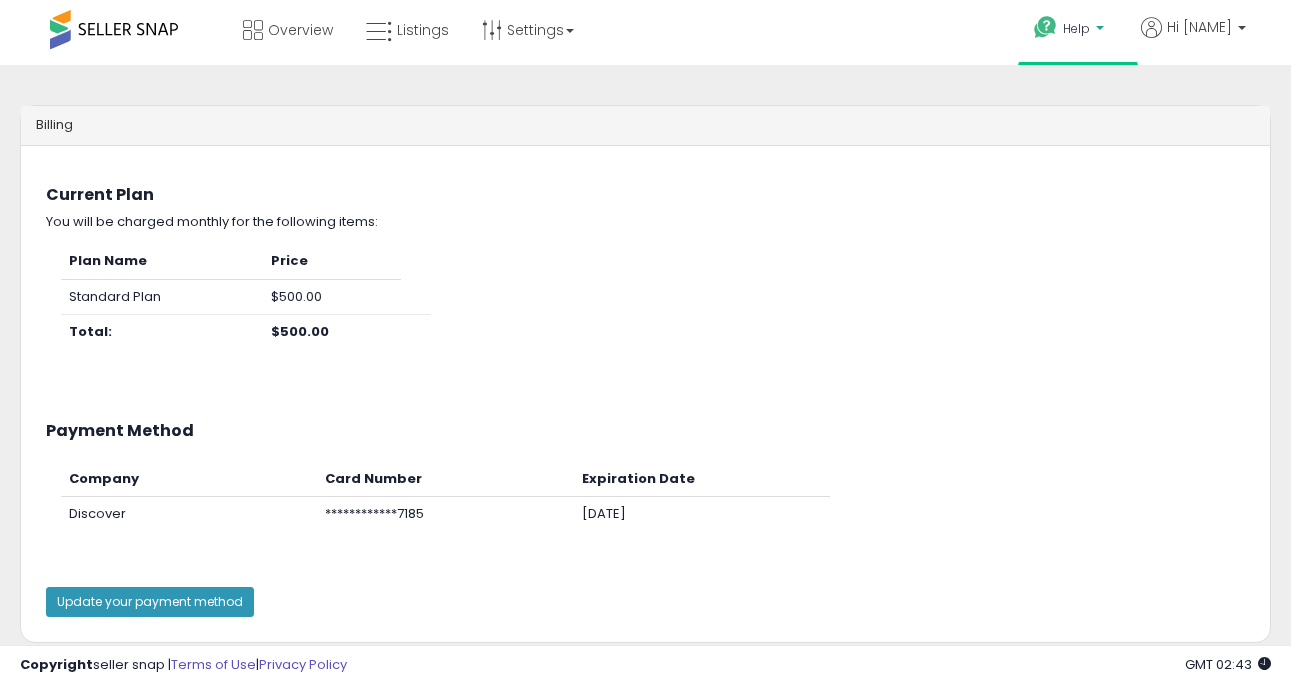 click on "Help" at bounding box center [1078, 31] 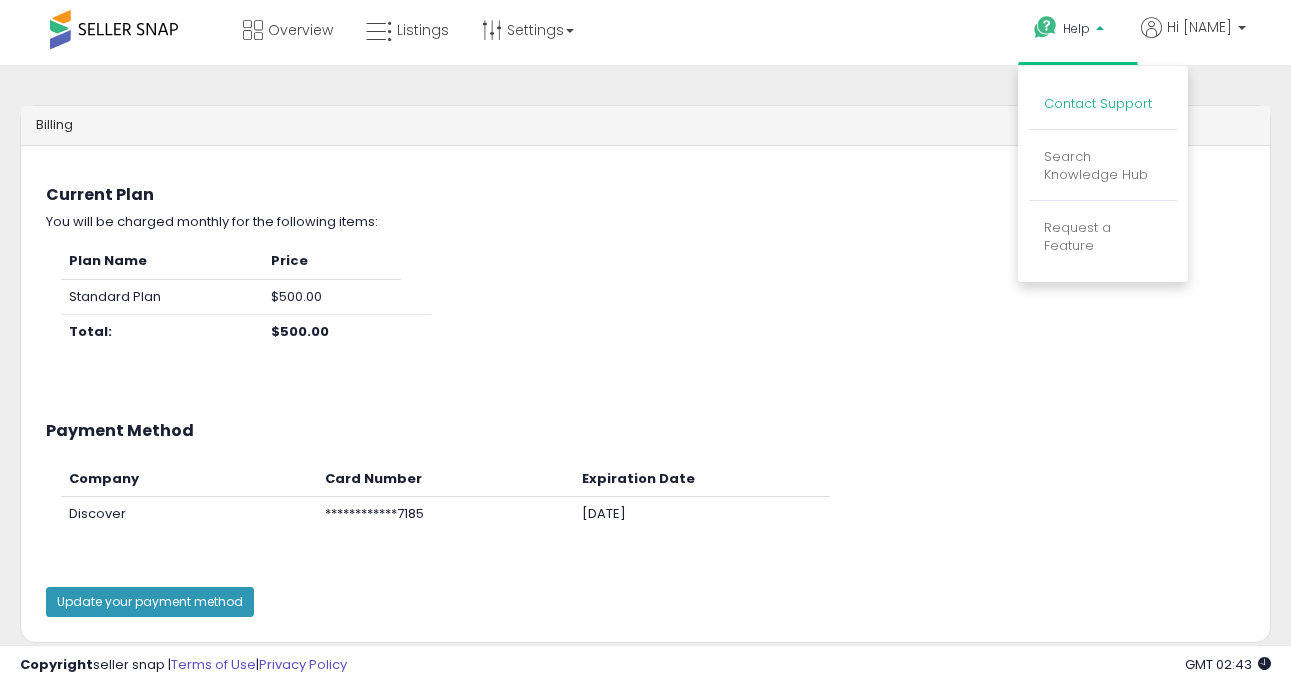 click on "Contact Support" at bounding box center [1098, 103] 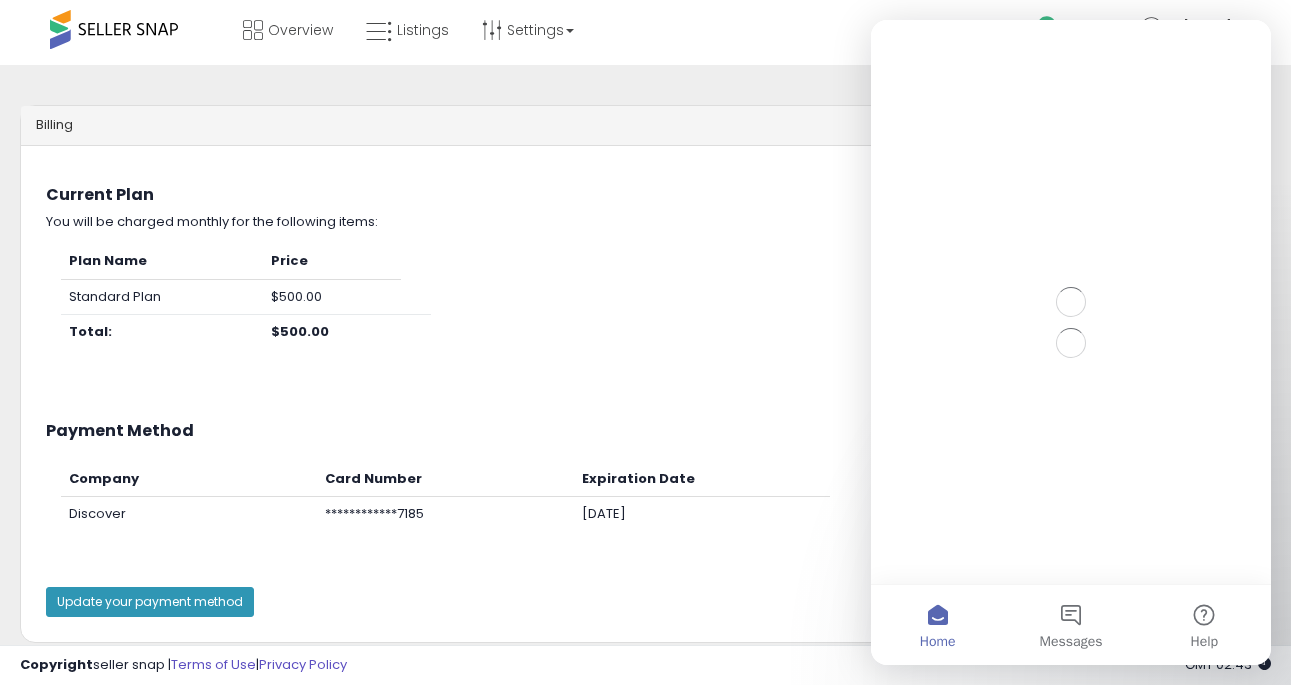 scroll, scrollTop: 0, scrollLeft: 0, axis: both 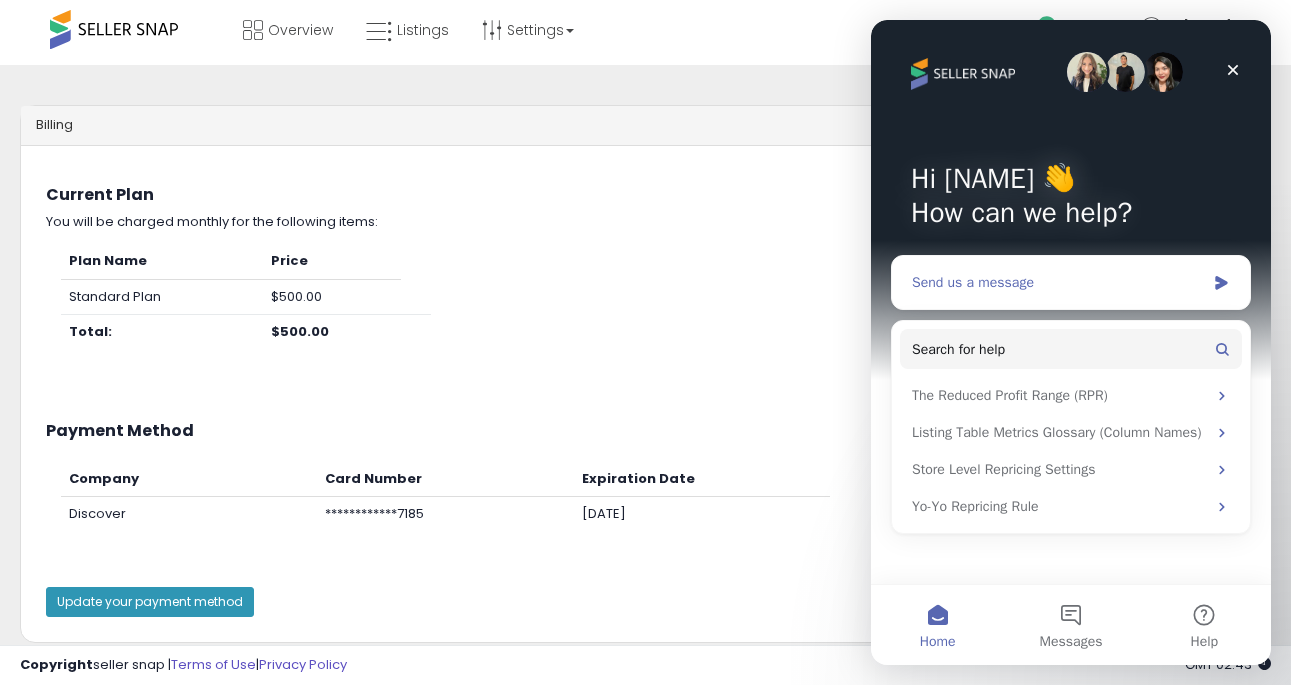 click 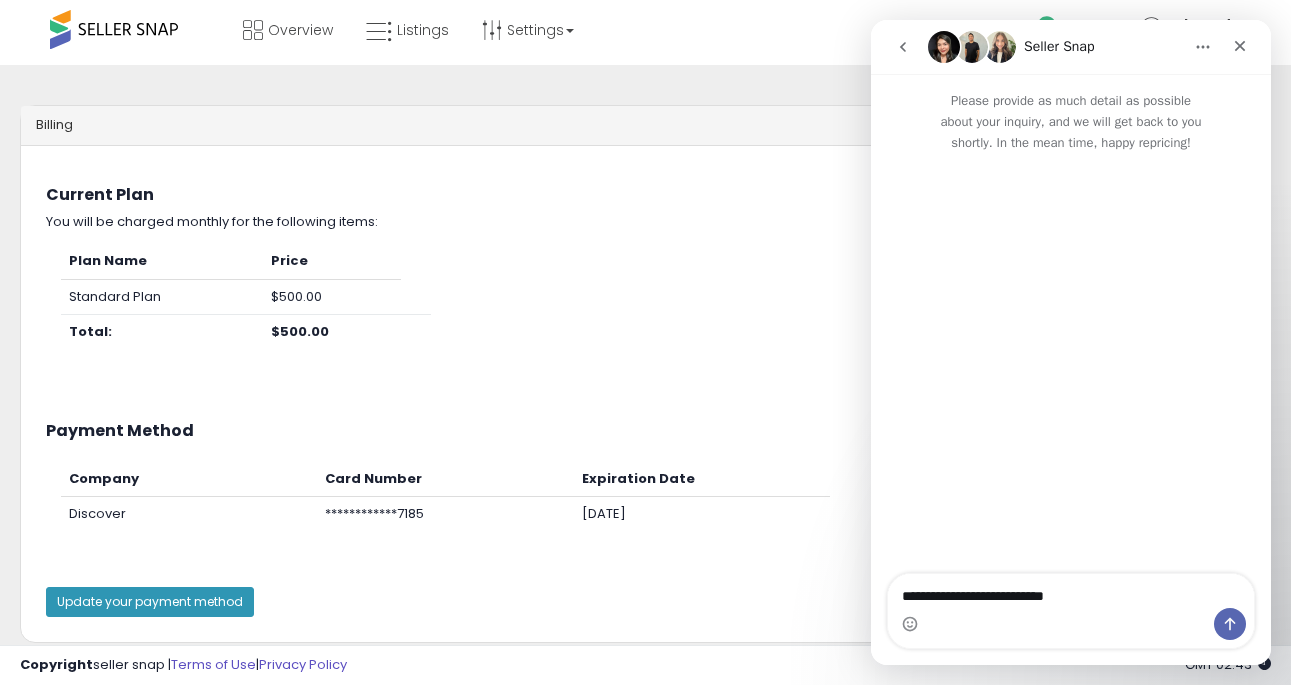 type on "**********" 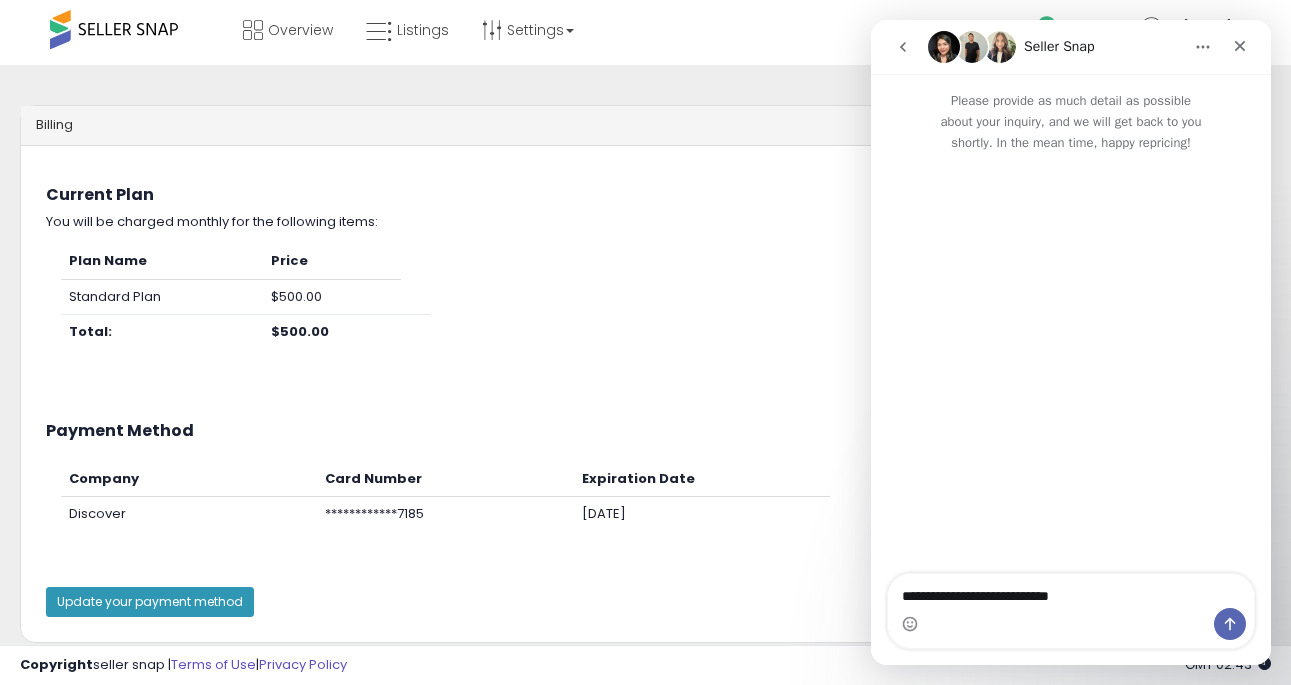 type 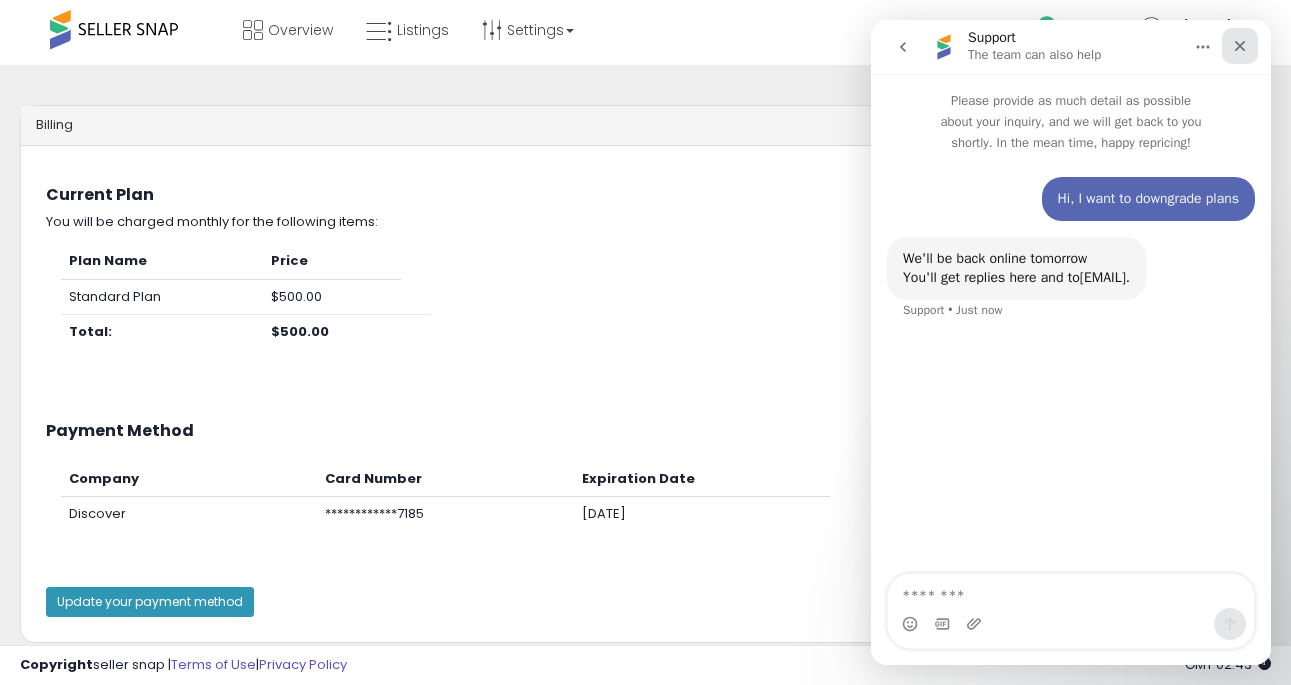 click at bounding box center [1240, 46] 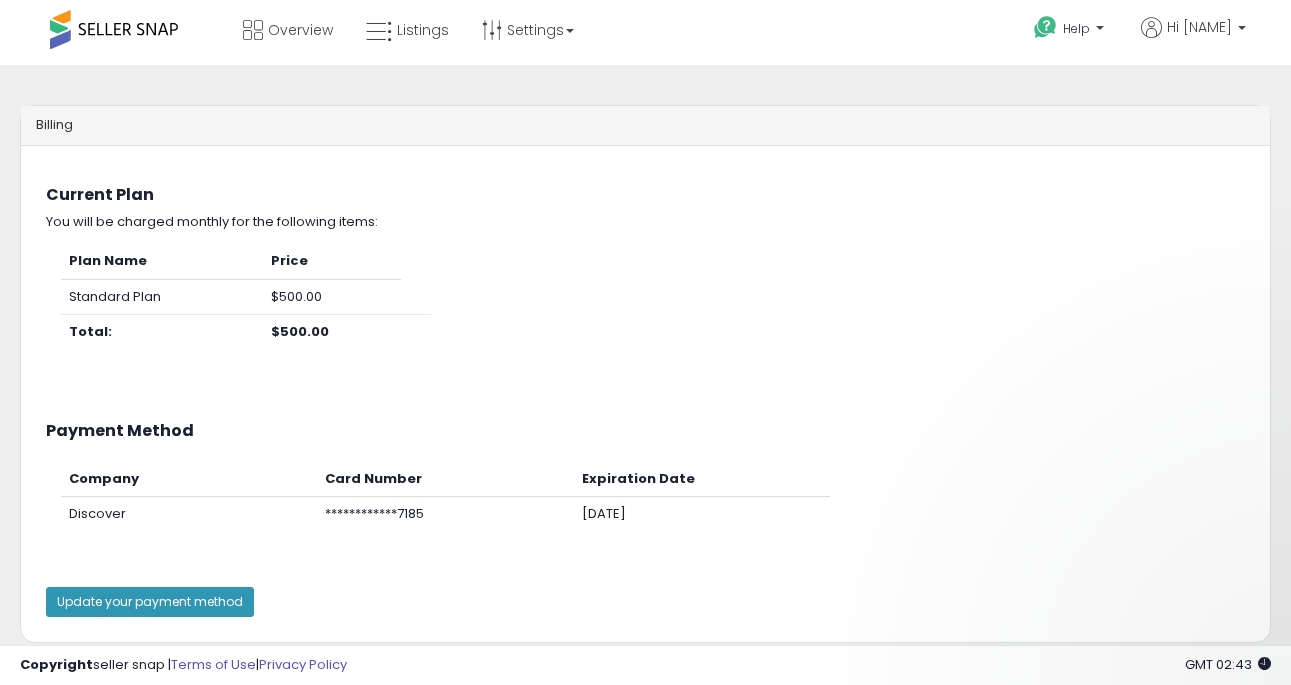 scroll, scrollTop: 0, scrollLeft: 0, axis: both 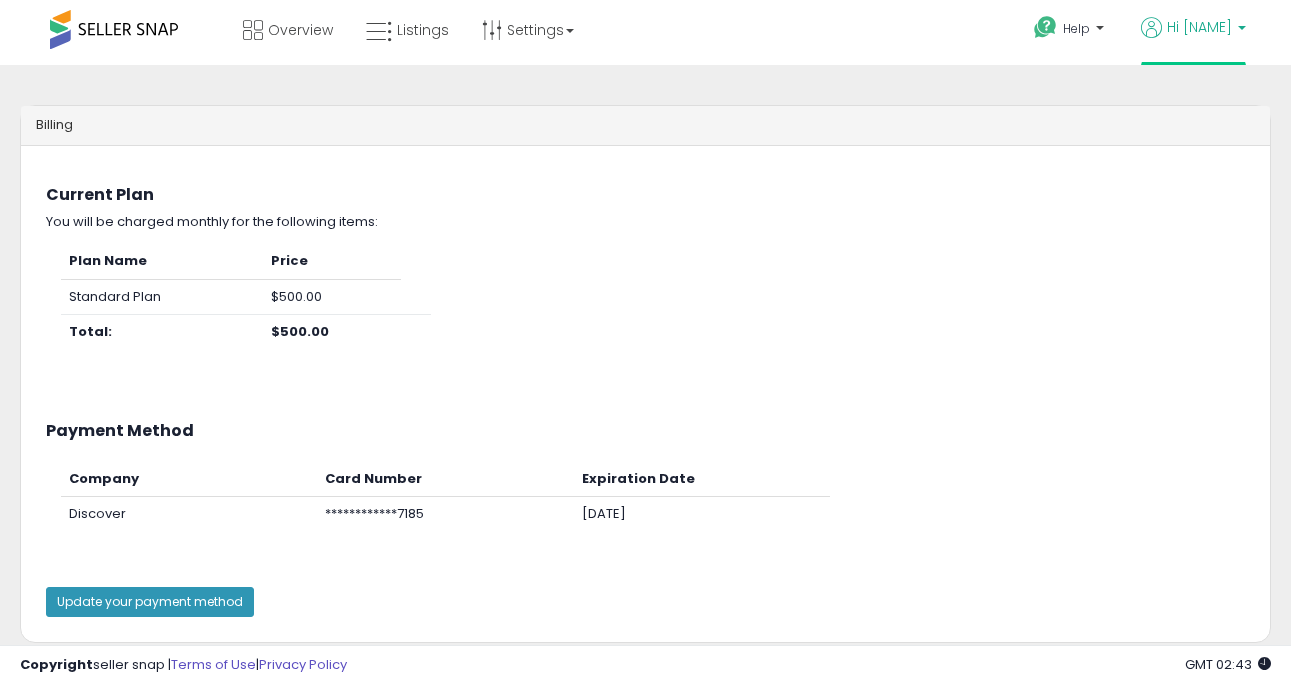 click at bounding box center (1242, 33) 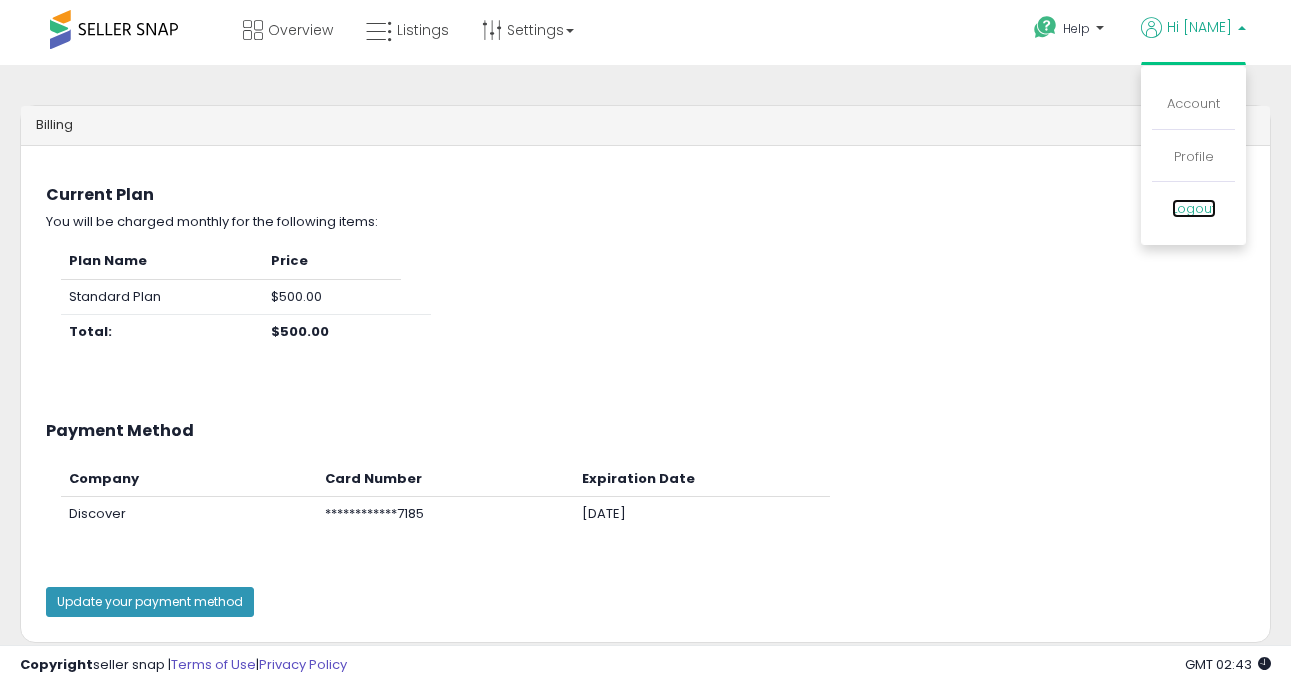 click on "Logout" at bounding box center (1194, 208) 